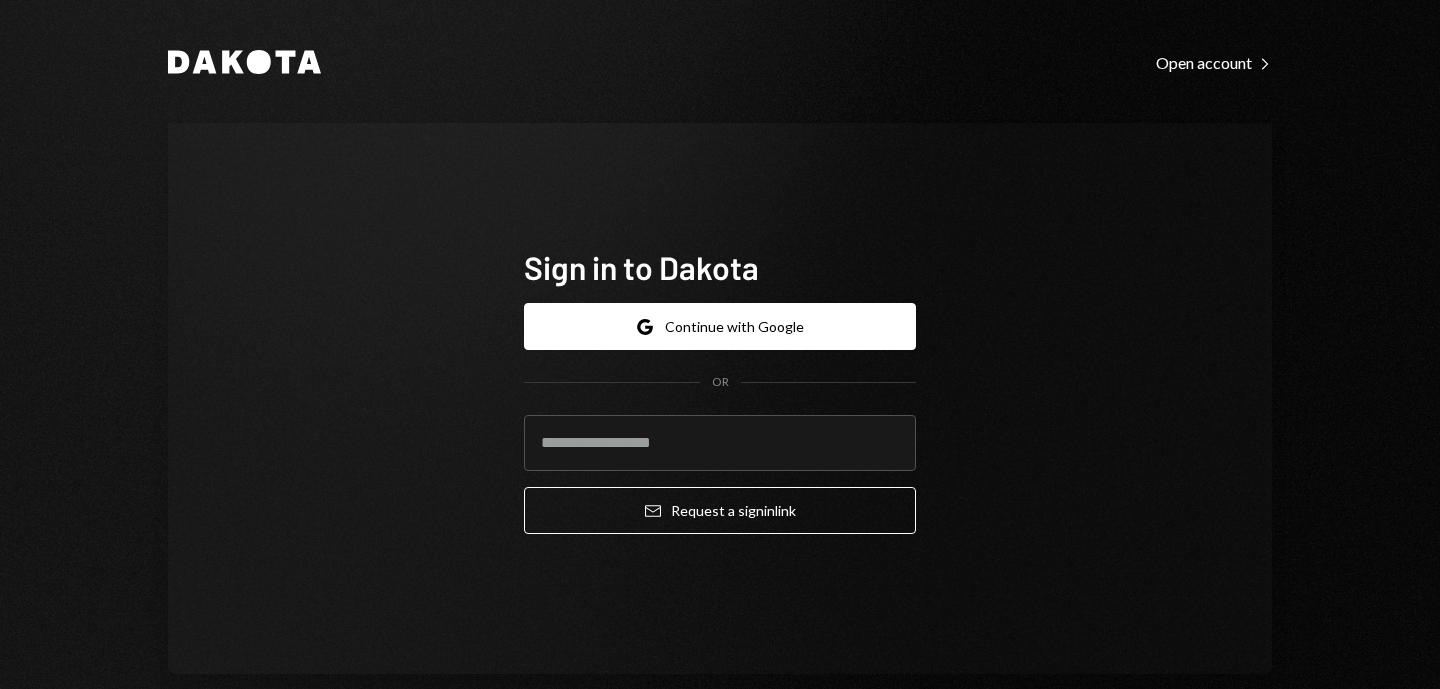 scroll, scrollTop: 0, scrollLeft: 0, axis: both 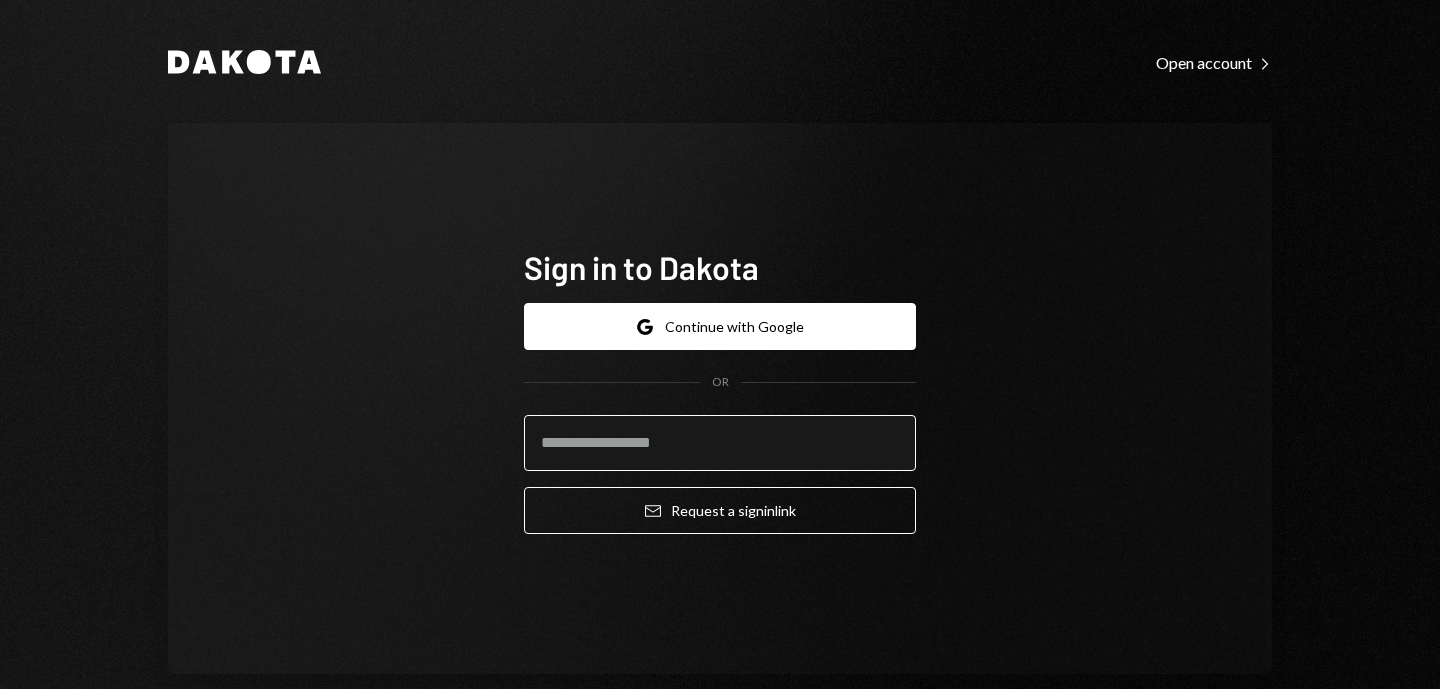 click at bounding box center [720, 443] 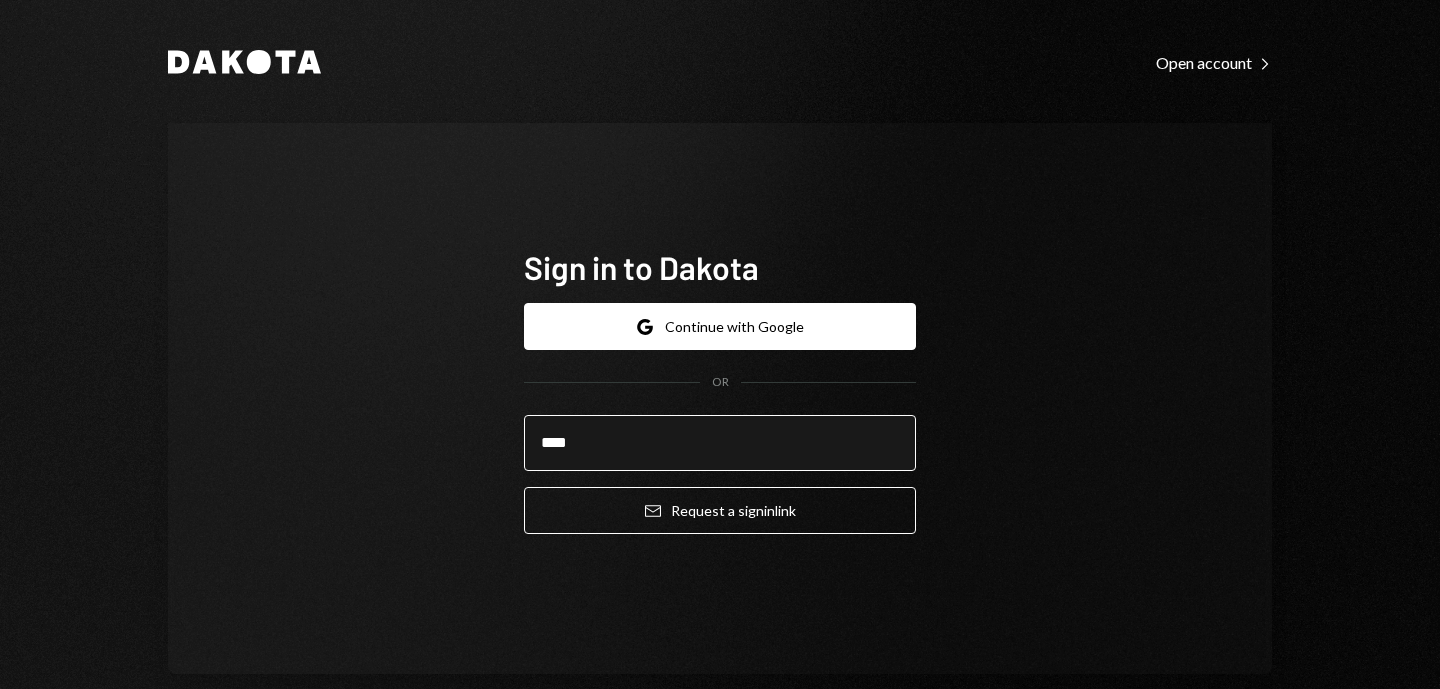 type on "**********" 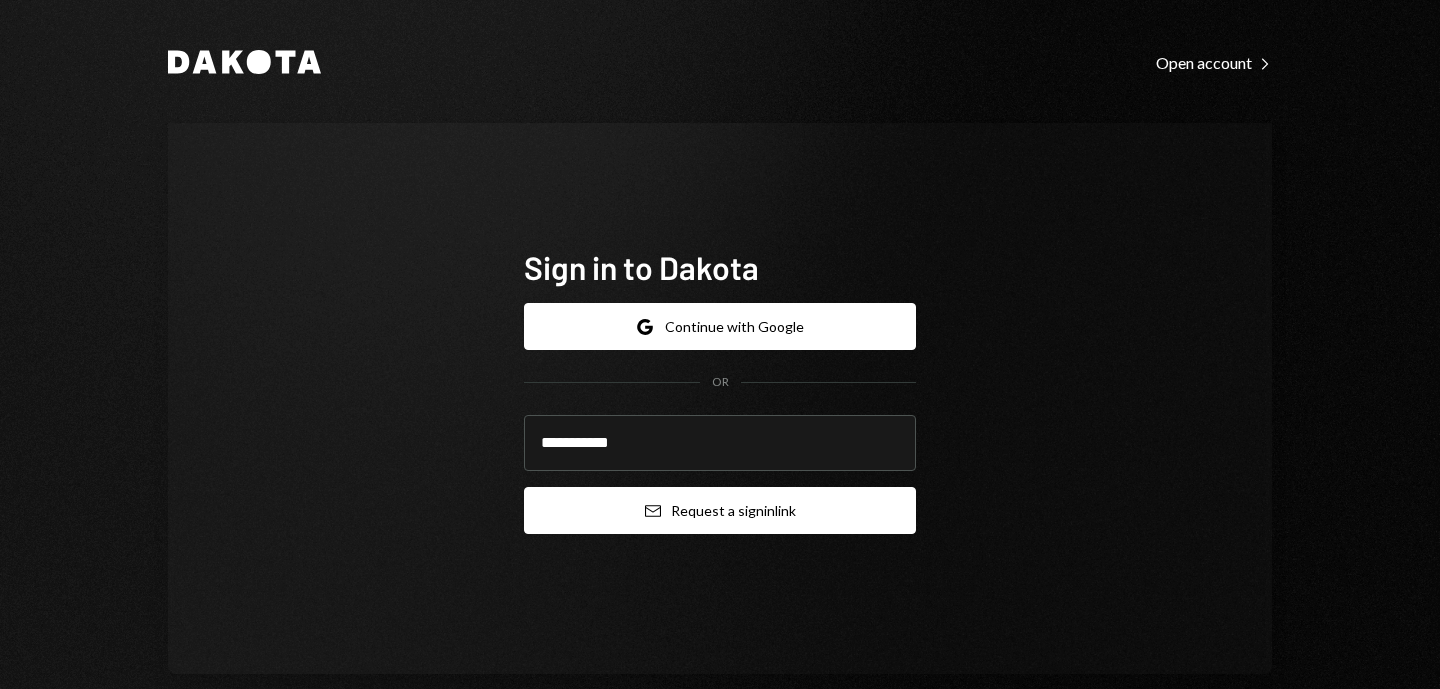 click on "Email Request a sign  in  link" at bounding box center (720, 510) 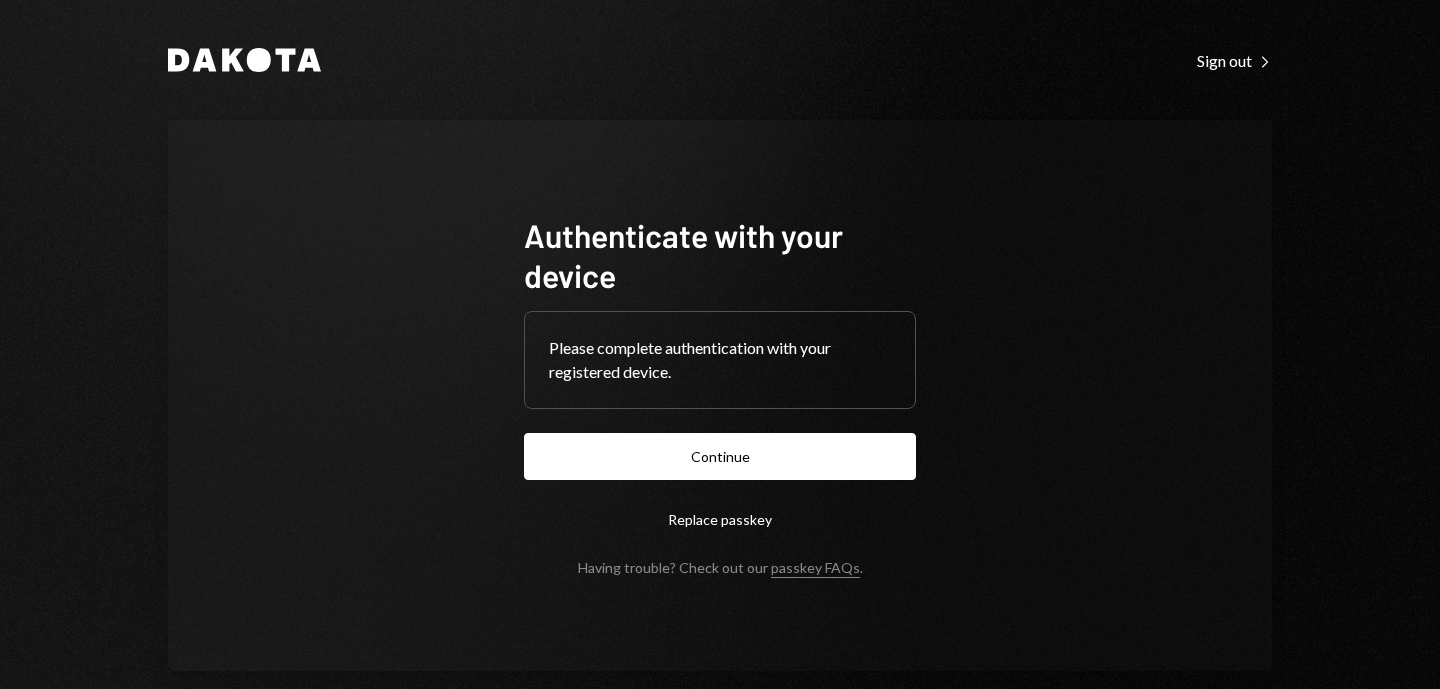 scroll, scrollTop: 0, scrollLeft: 0, axis: both 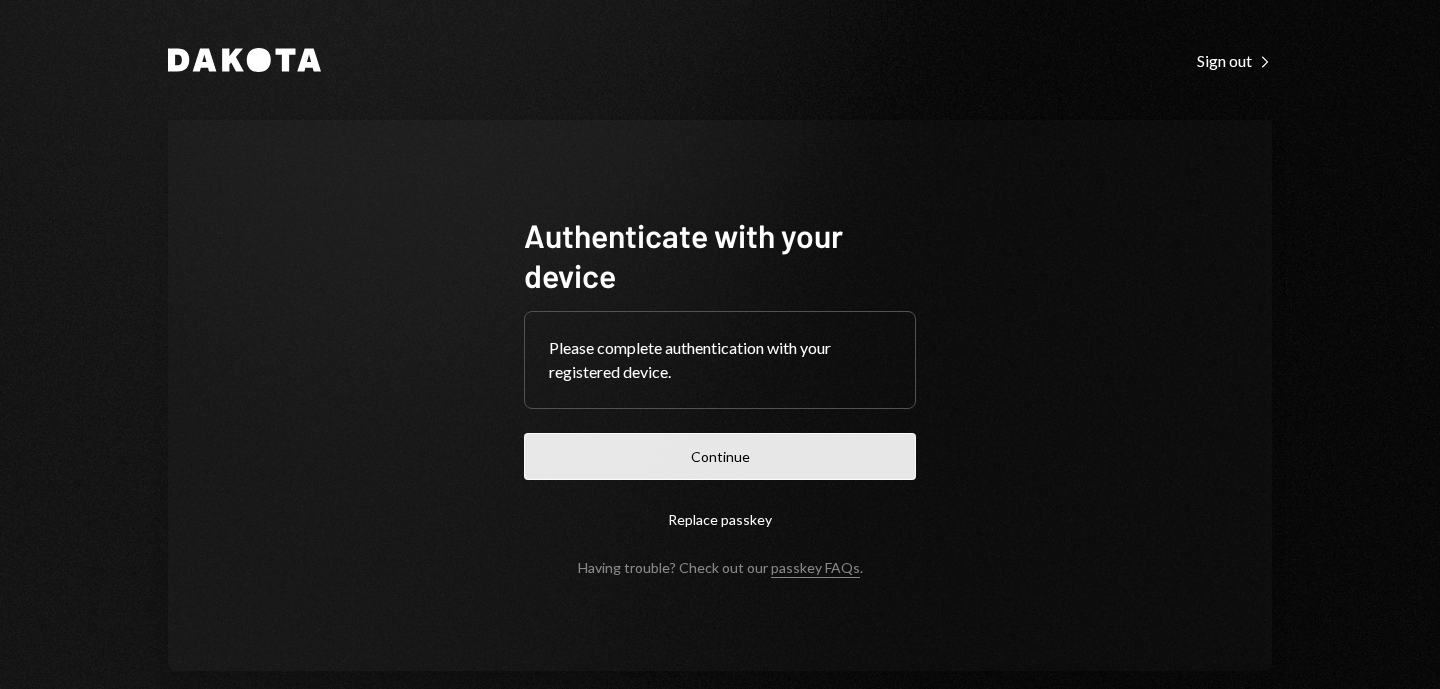 click on "Continue" at bounding box center [720, 456] 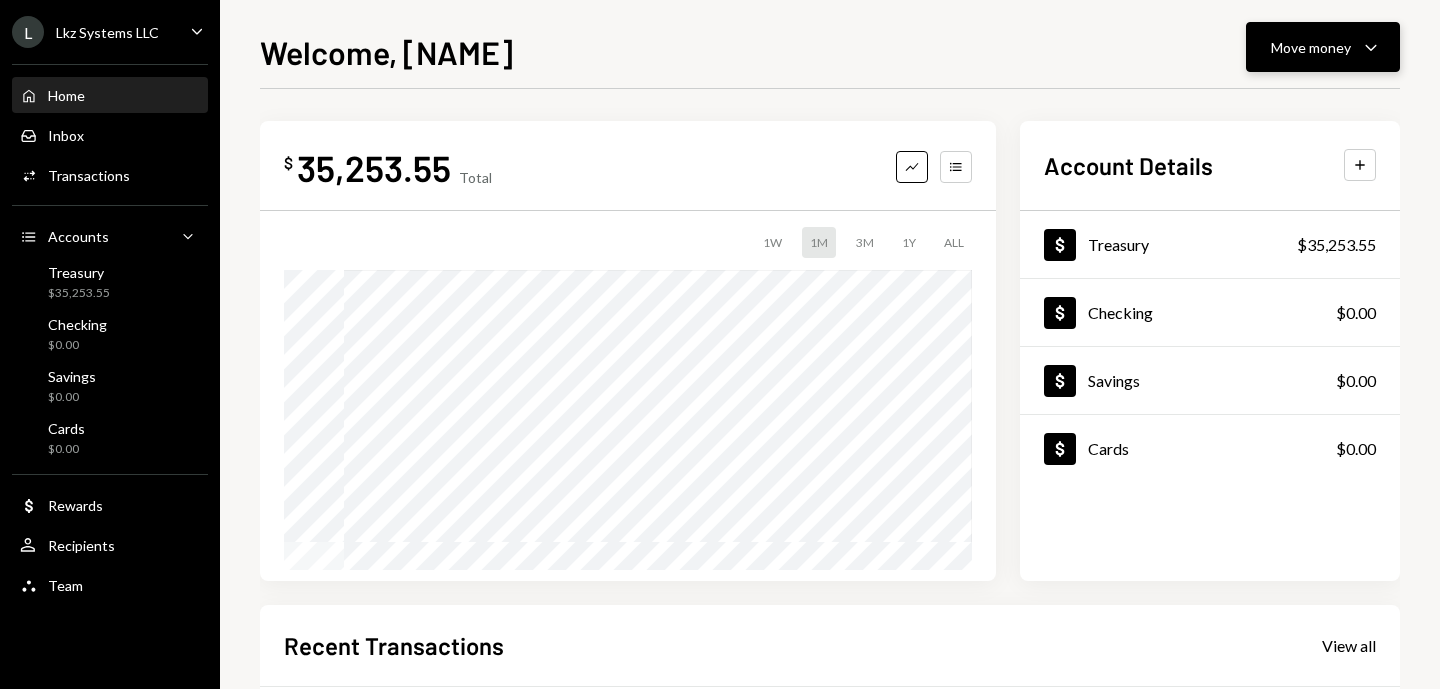 click on "Move money Caret Down" at bounding box center [1323, 47] 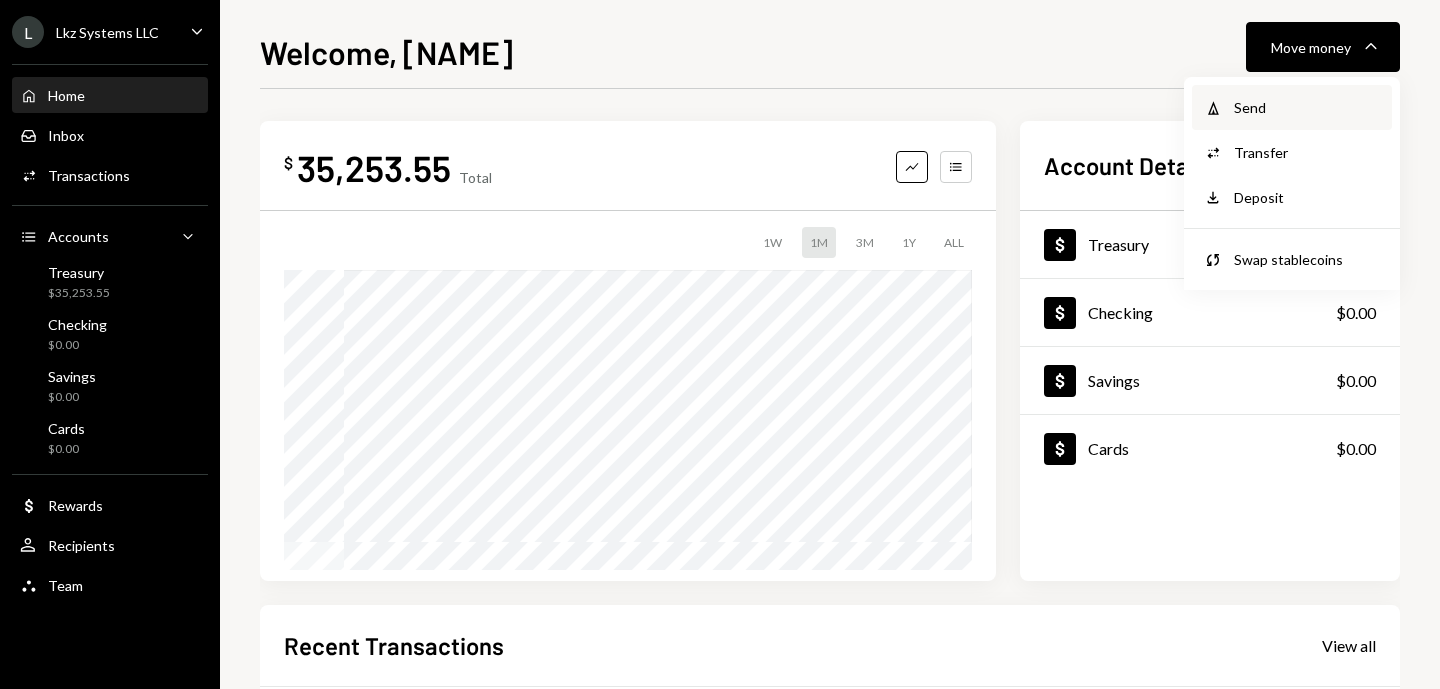 click on "Withdraw Send" at bounding box center (1292, 107) 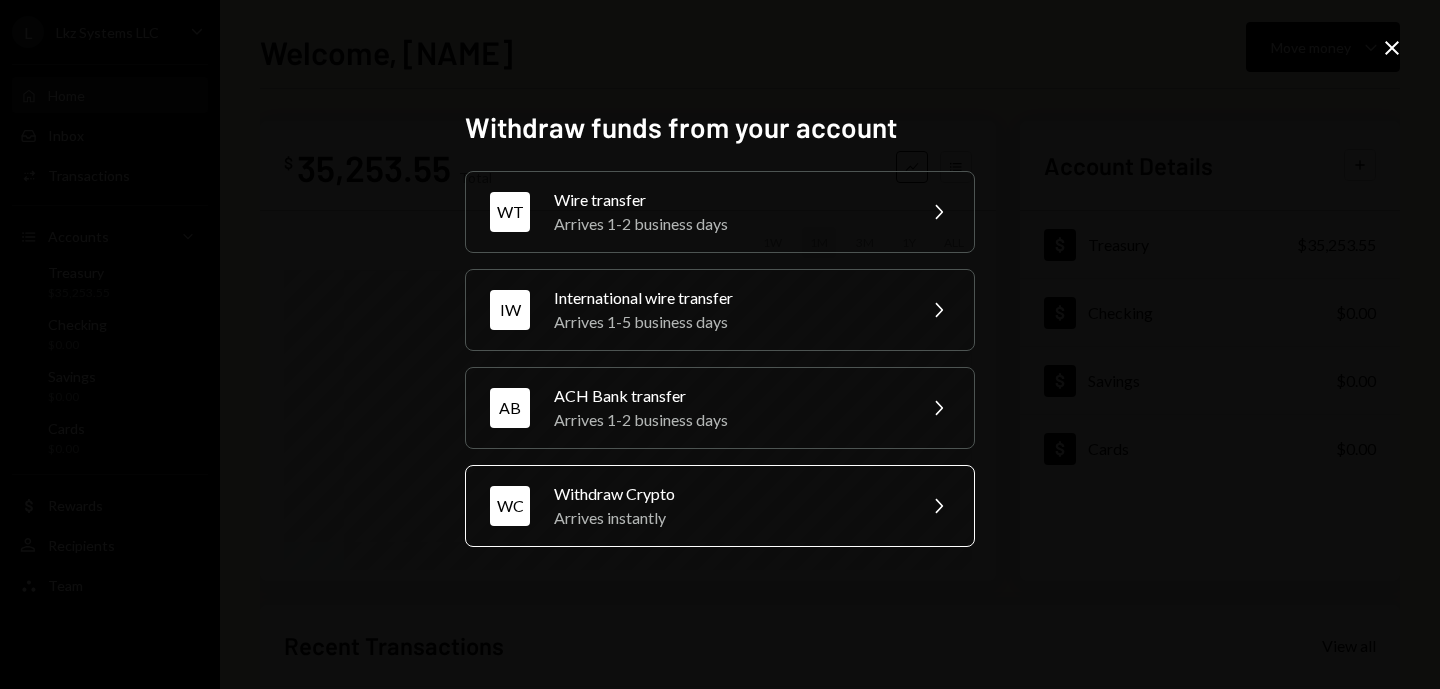 click on "WC Withdraw Crypto Arrives instantly Chevron Right" at bounding box center (720, 212) 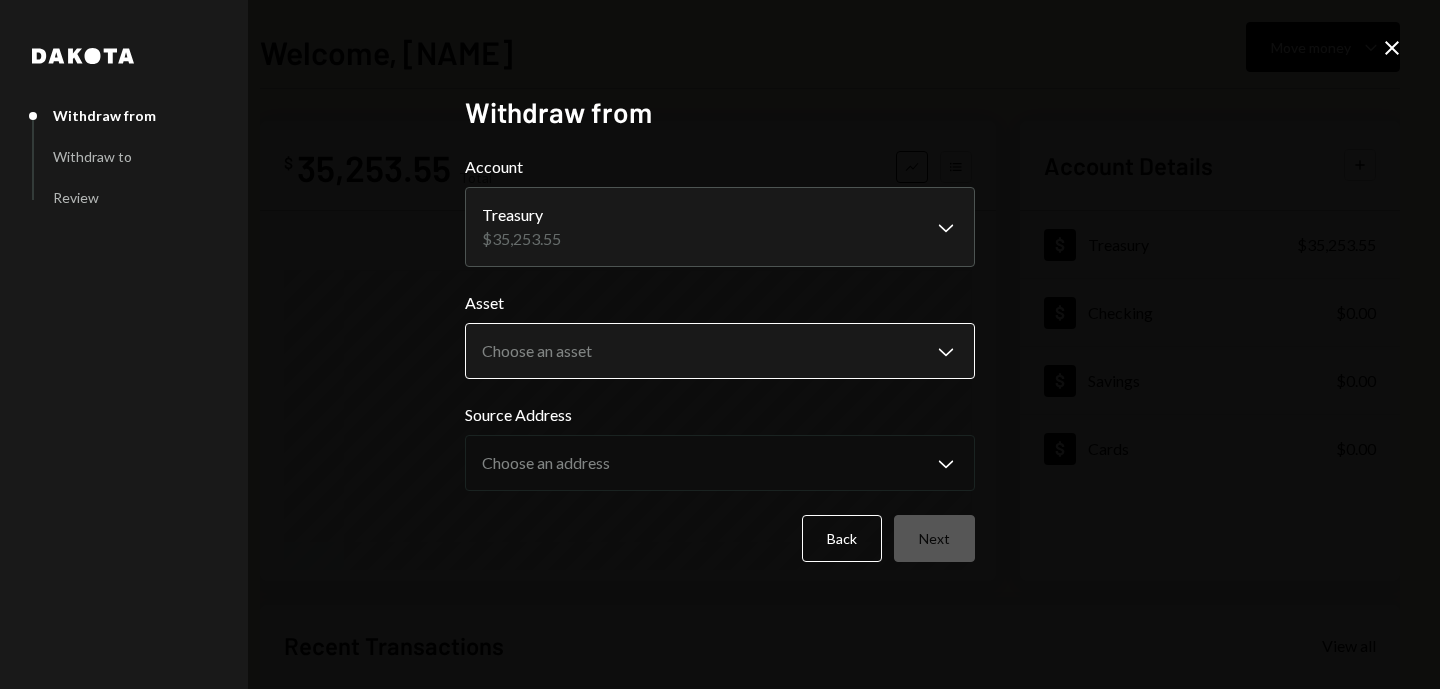 click on "**********" at bounding box center (720, 344) 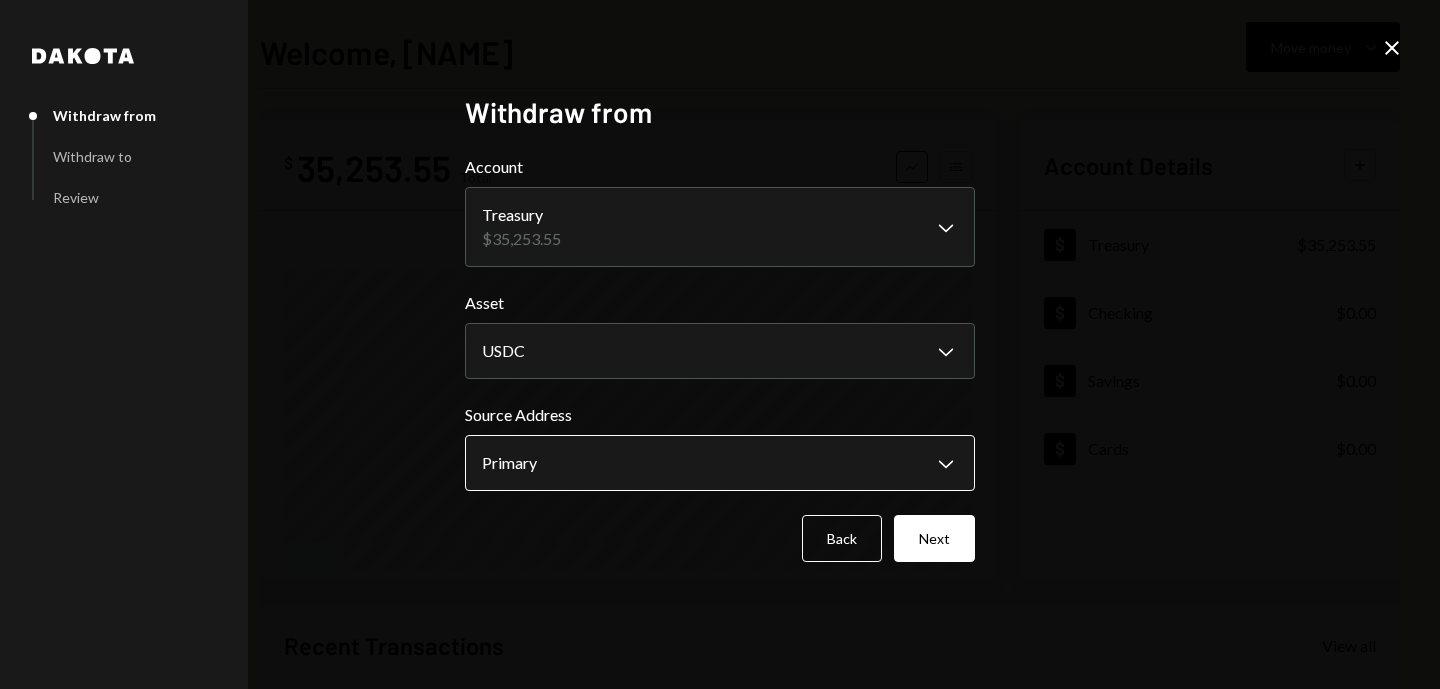 click on "**********" at bounding box center (720, 344) 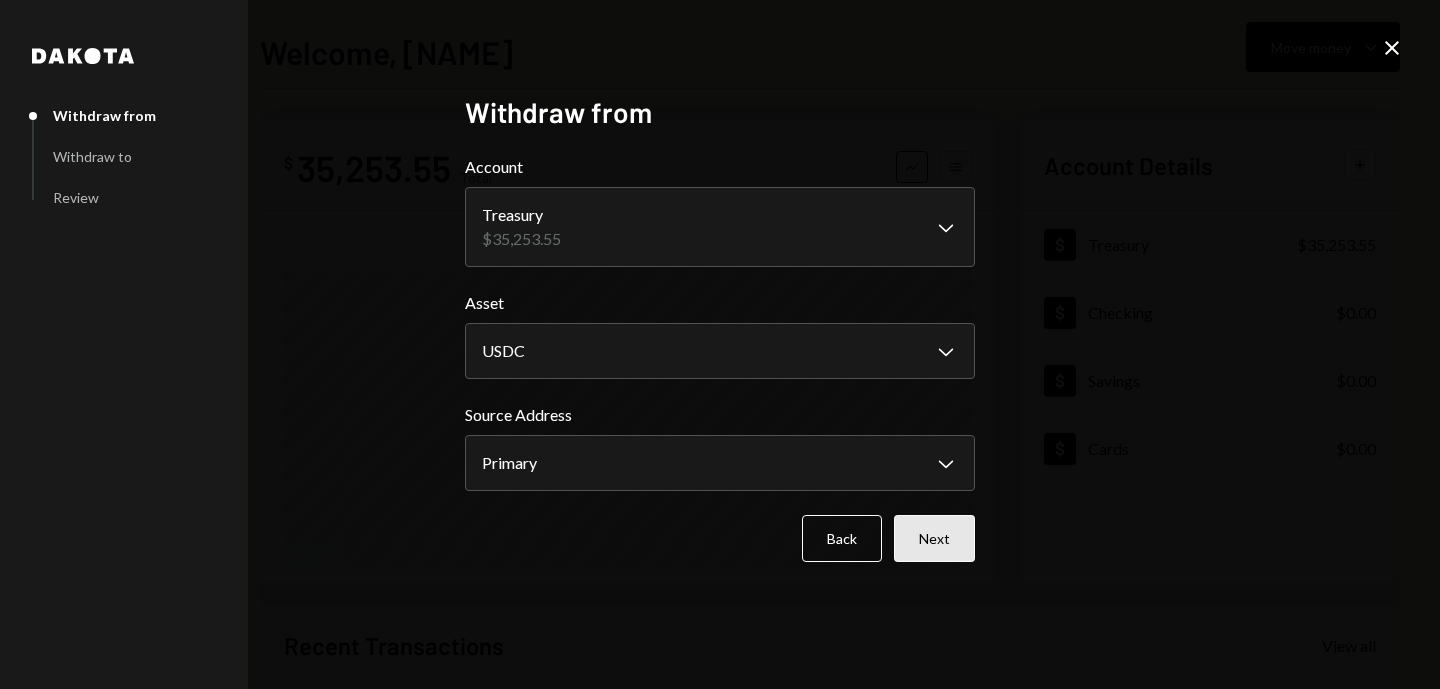 click on "Next" at bounding box center (934, 538) 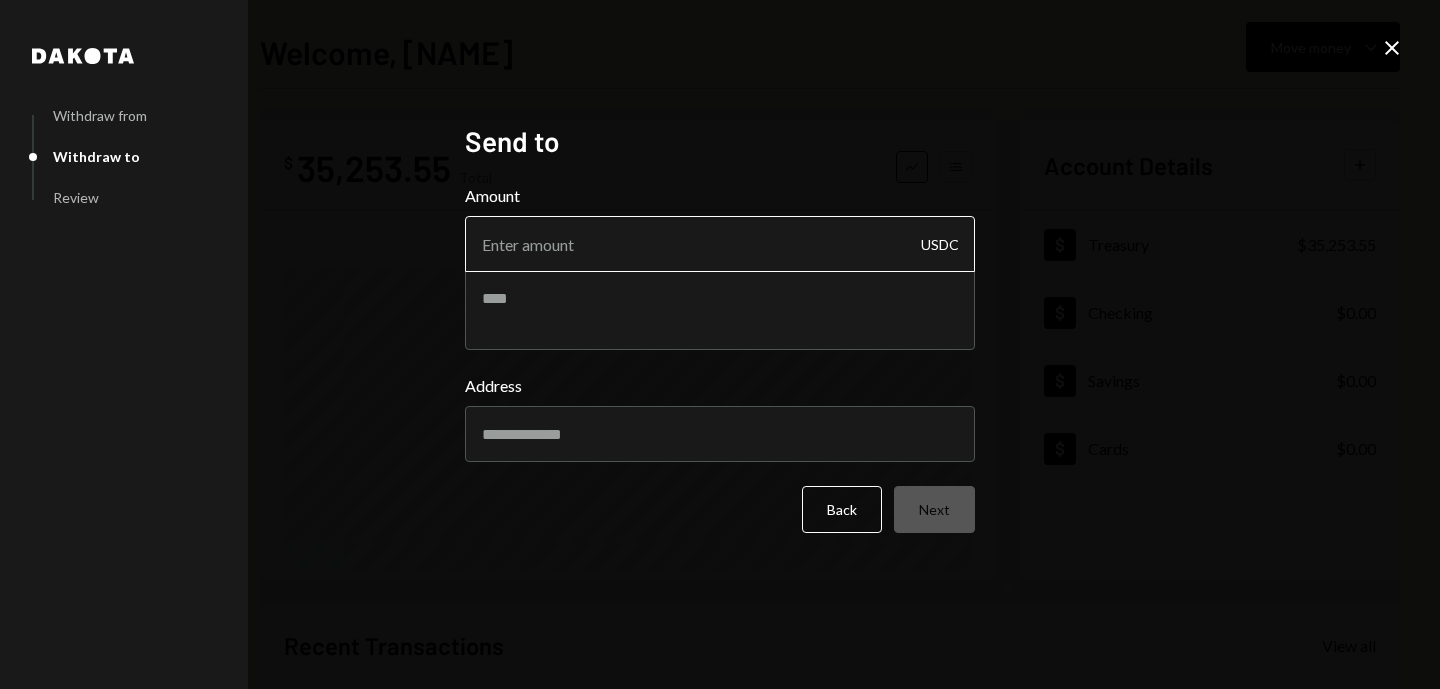 click on "Amount" at bounding box center (720, 244) 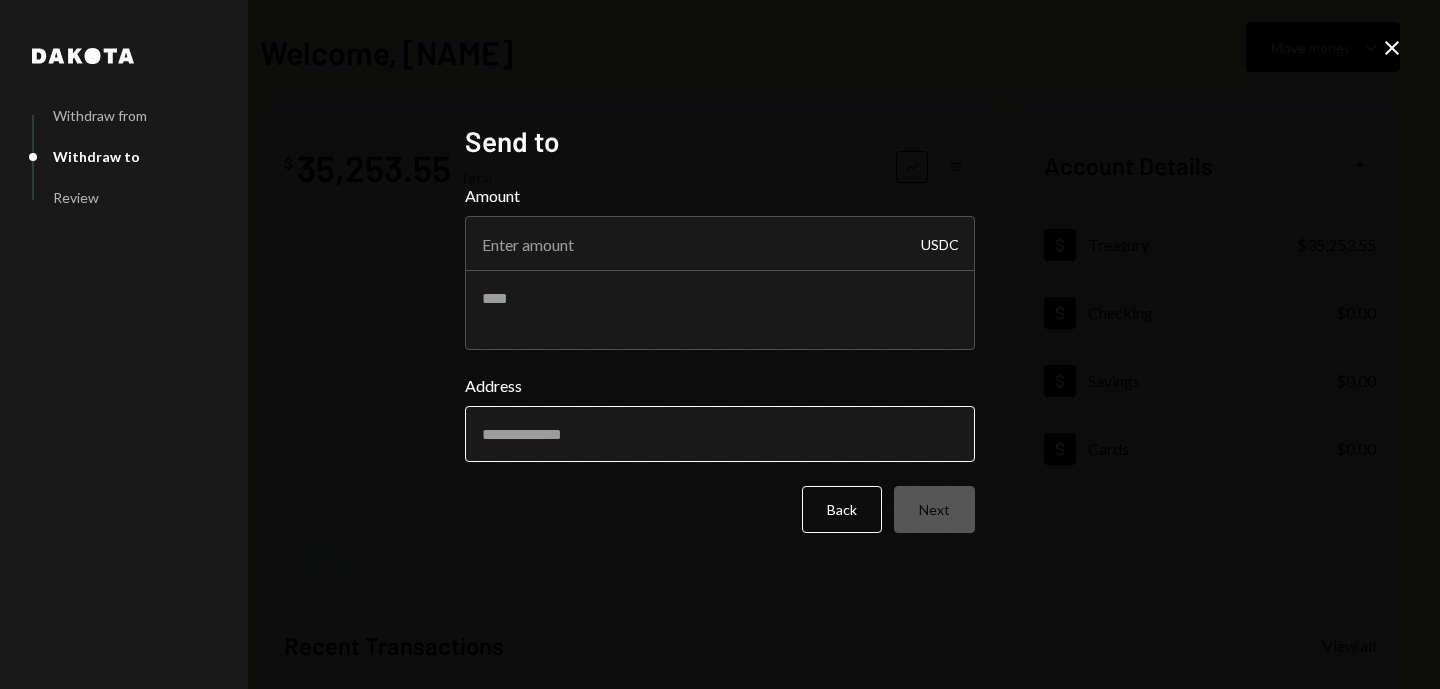 click on "Address" at bounding box center (720, 434) 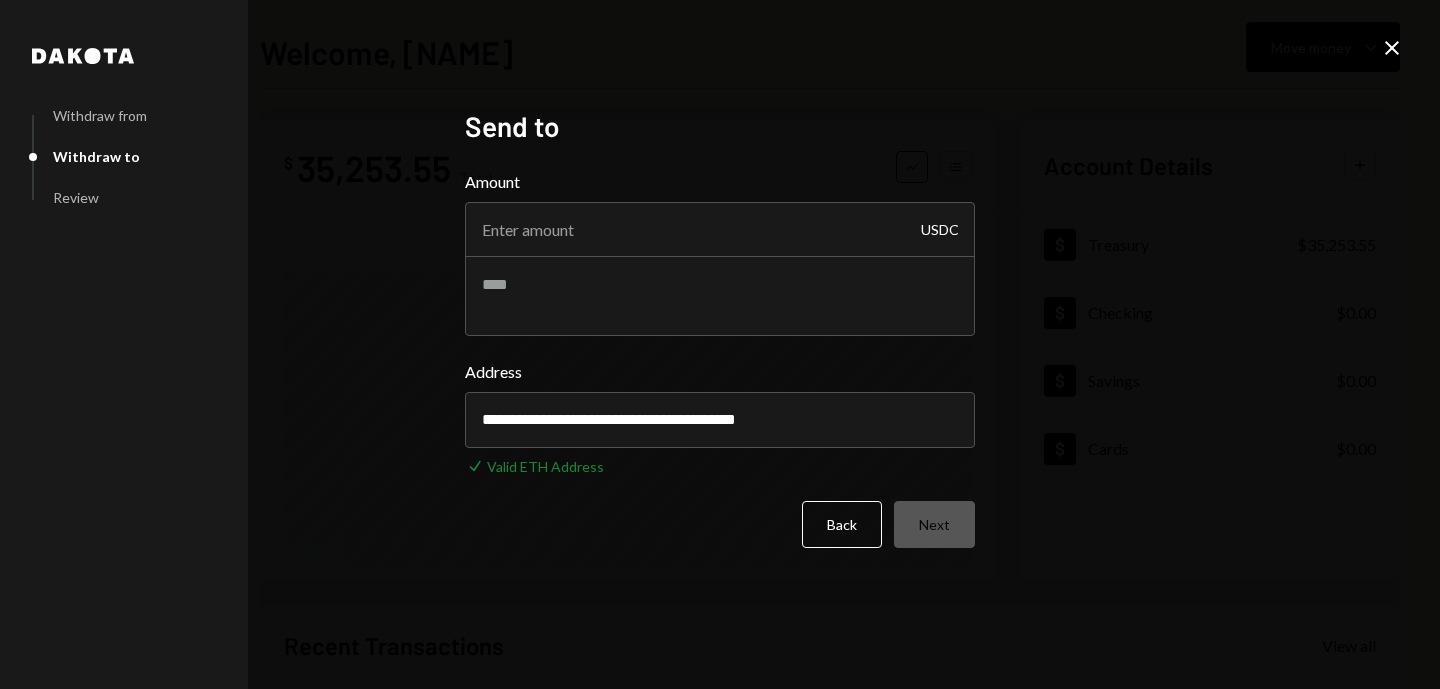 type on "**********" 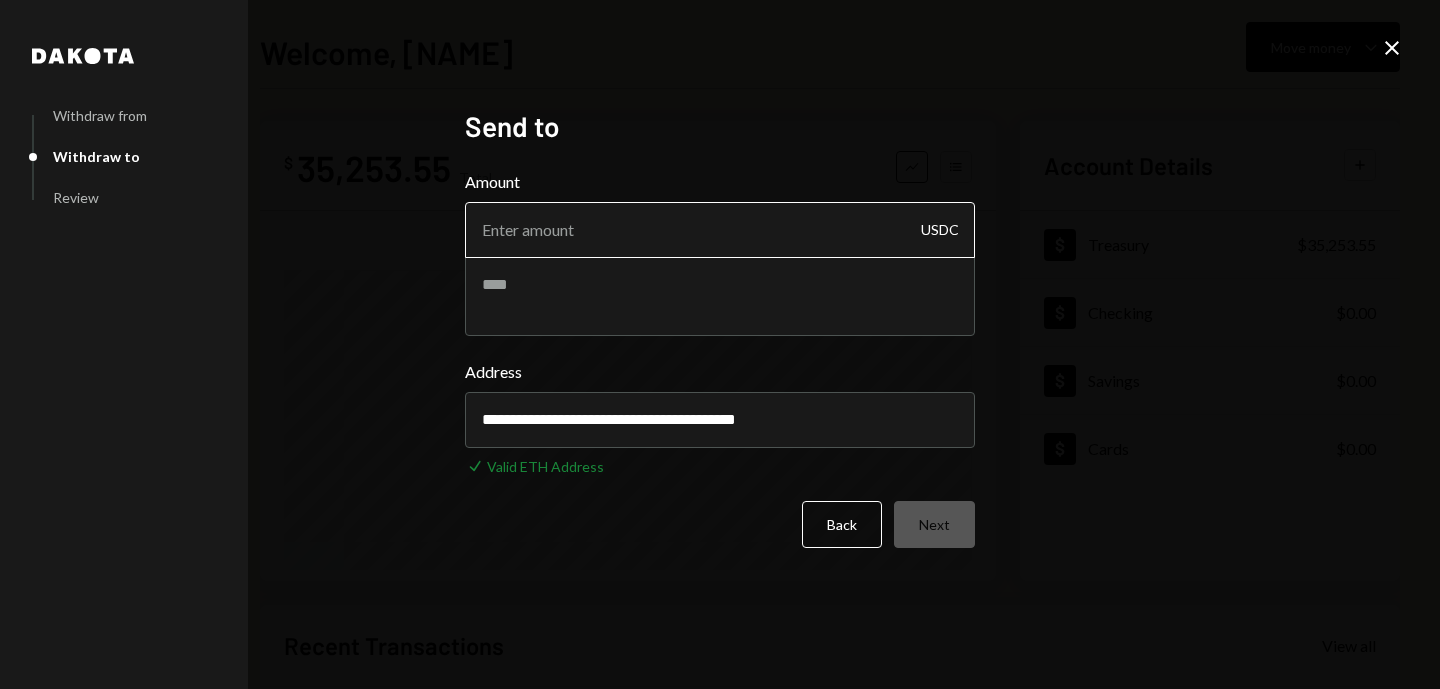 click on "Amount" at bounding box center (720, 230) 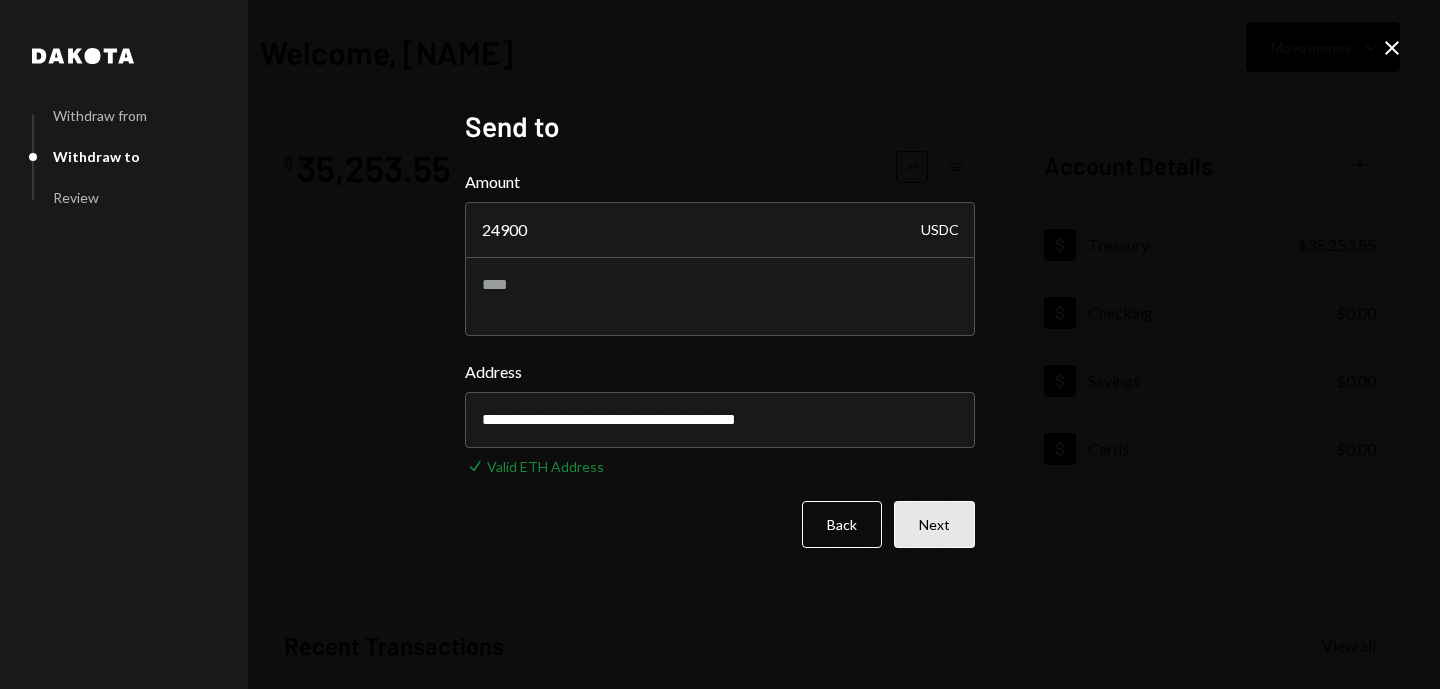 type on "24900" 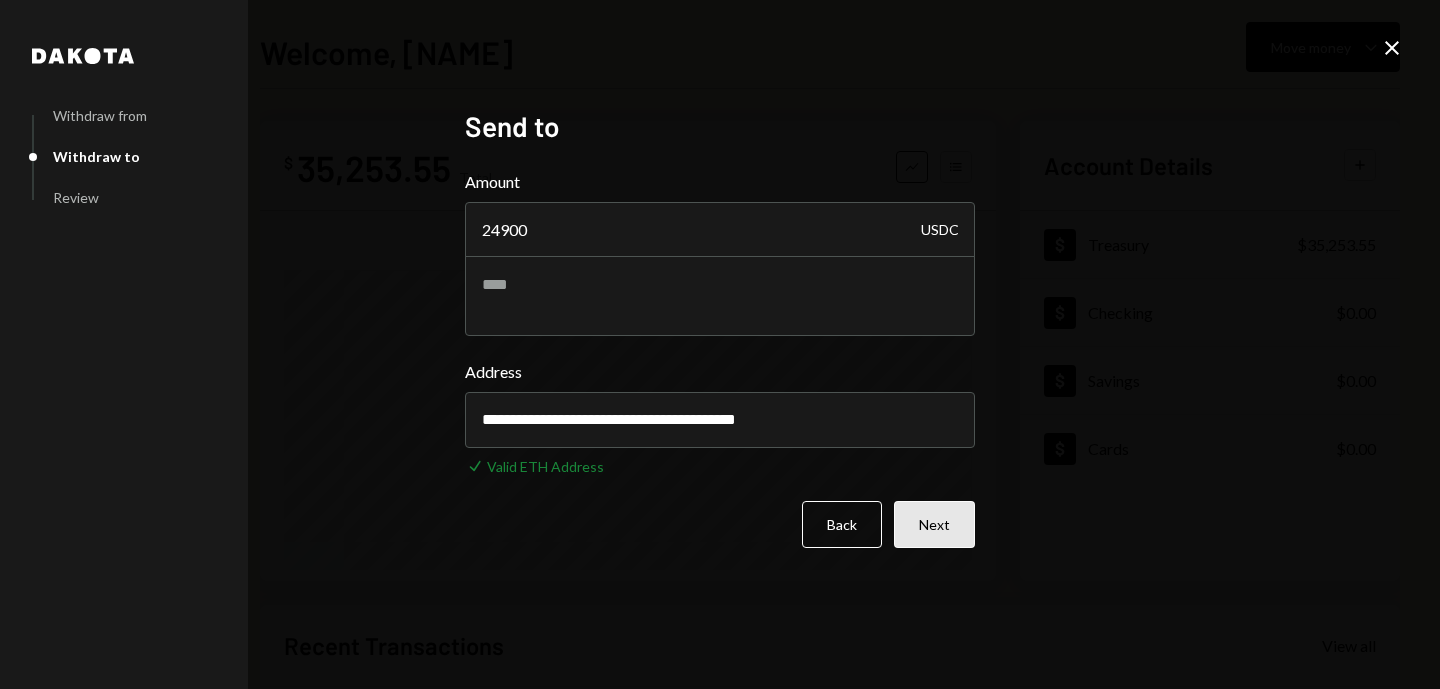 click on "Next" at bounding box center (934, 524) 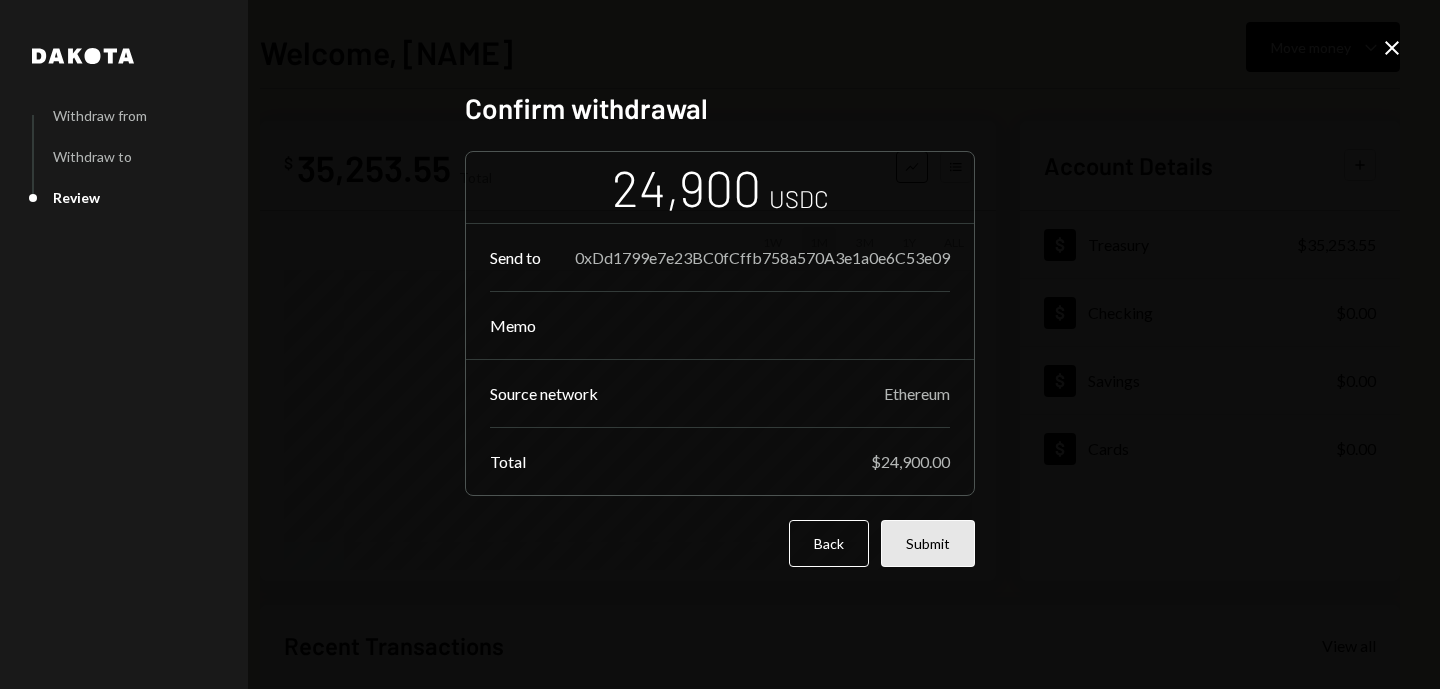 click on "Submit" at bounding box center (928, 543) 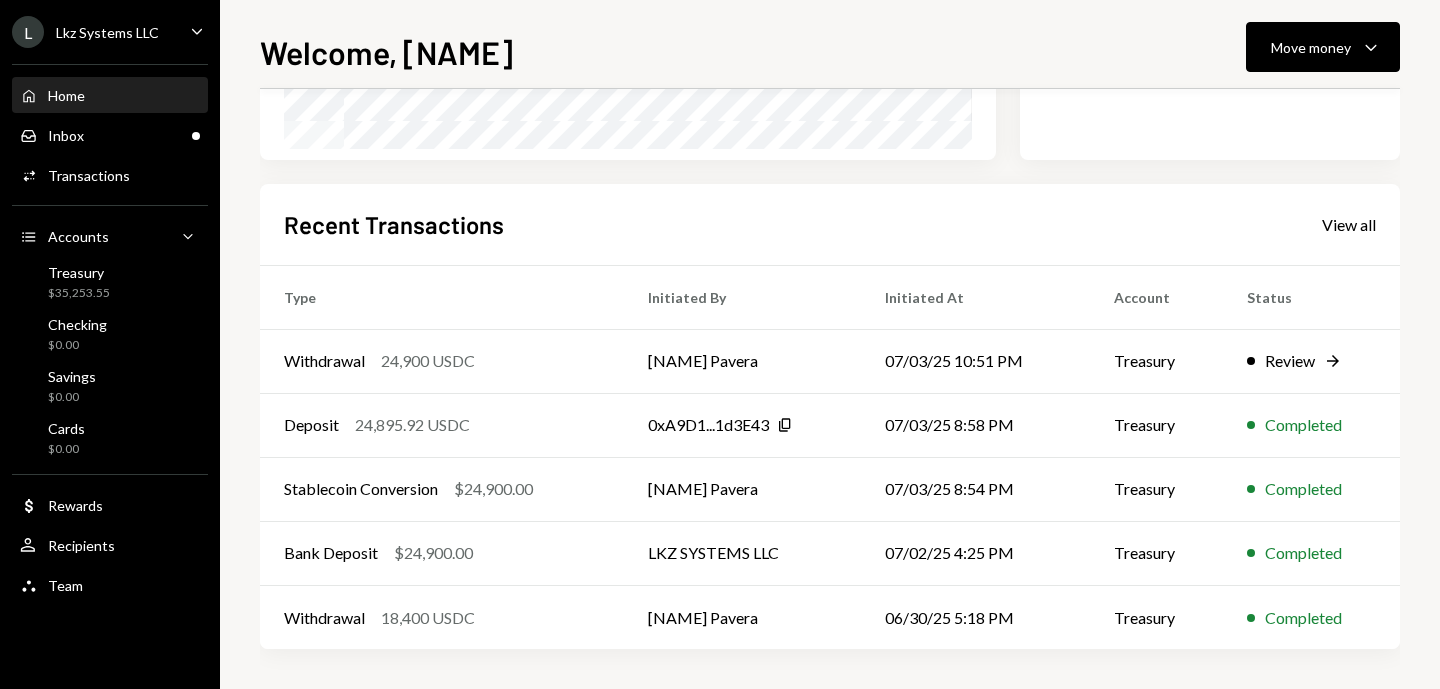 scroll, scrollTop: 420, scrollLeft: 0, axis: vertical 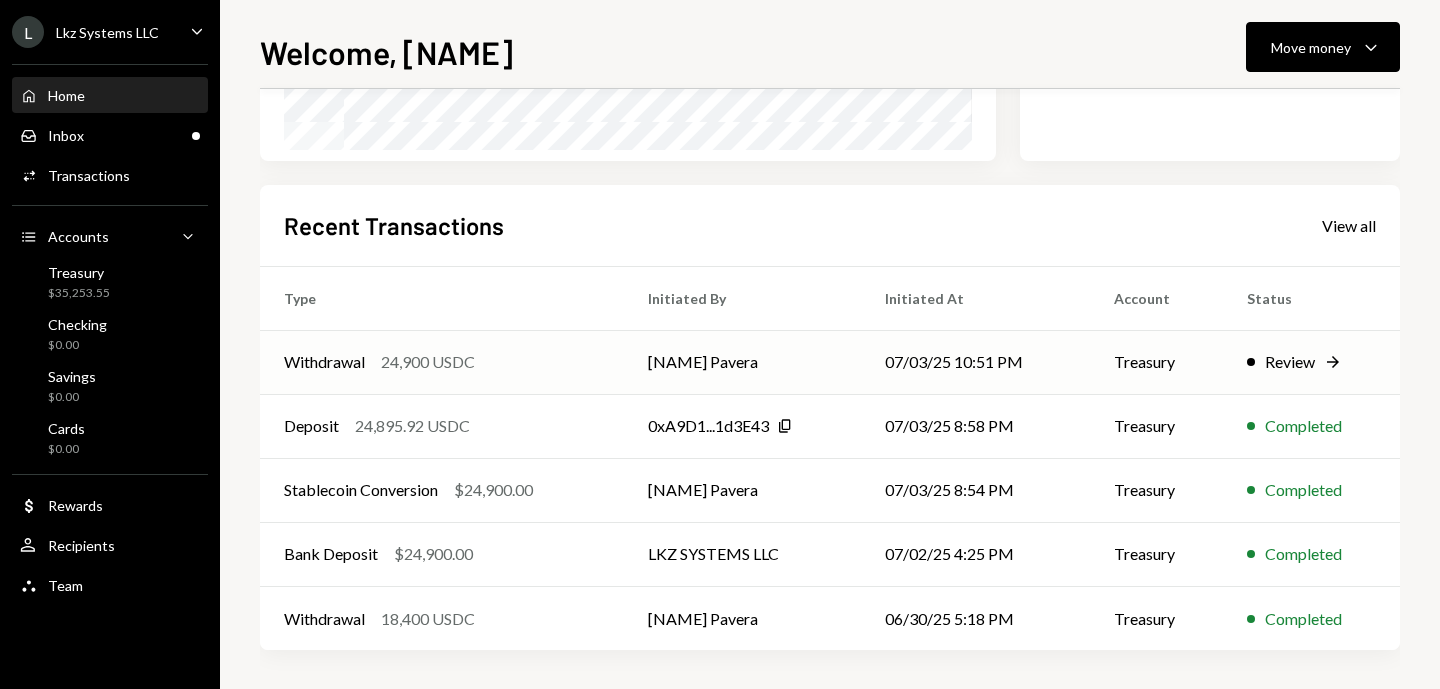 click on "Treasury" at bounding box center (1157, 362) 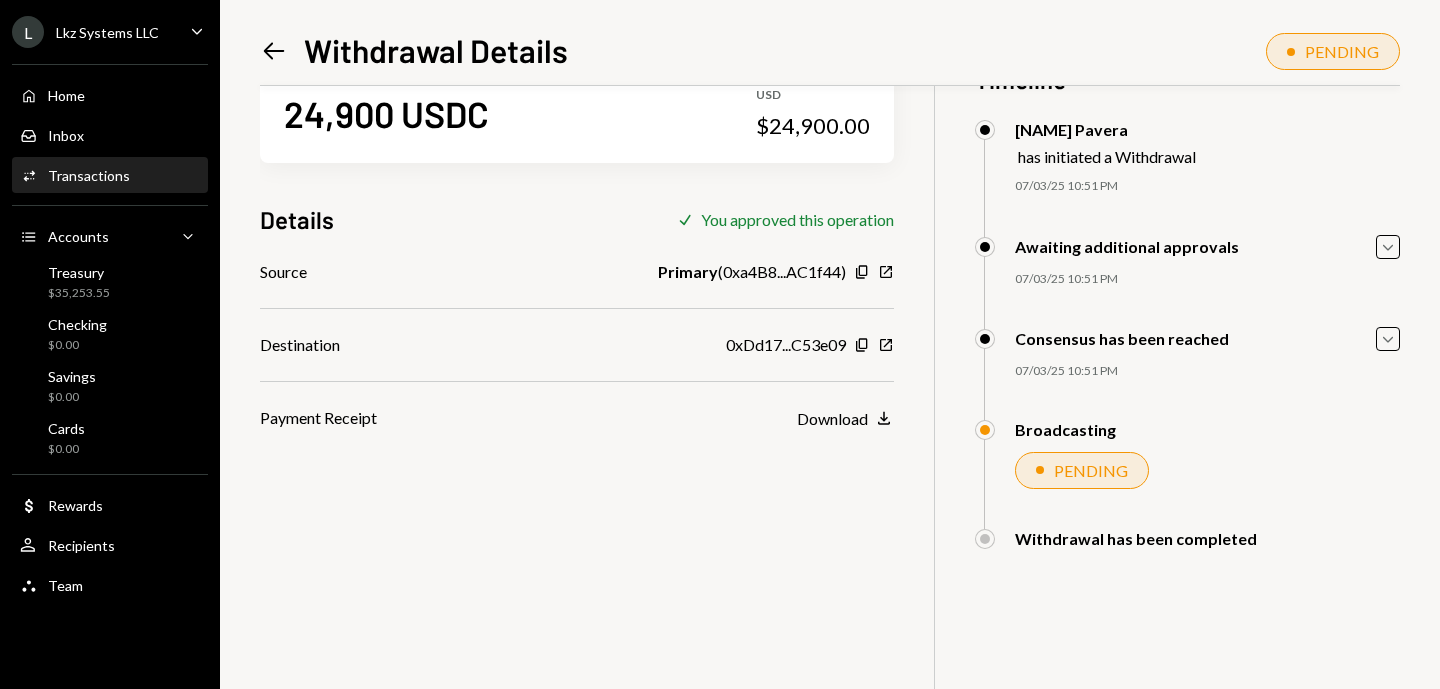 scroll, scrollTop: 0, scrollLeft: 0, axis: both 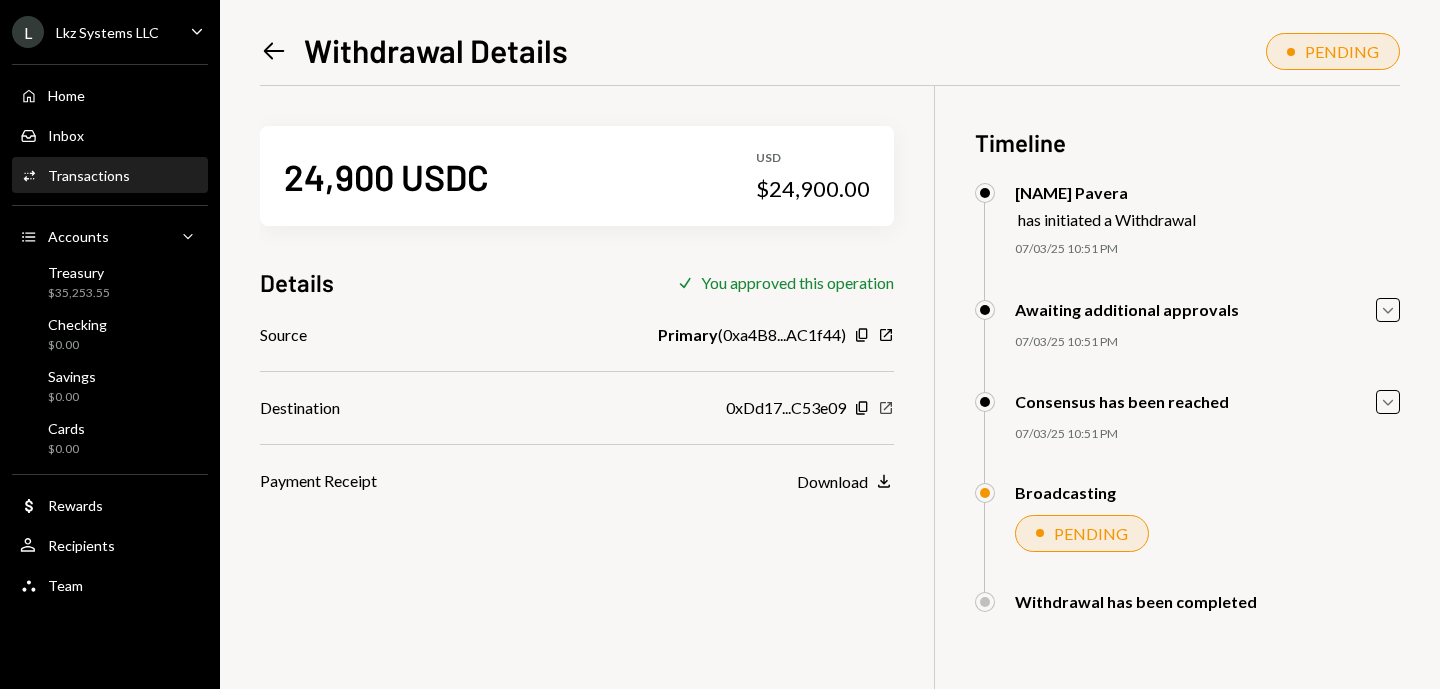 click on "New Window" at bounding box center (862, 335) 